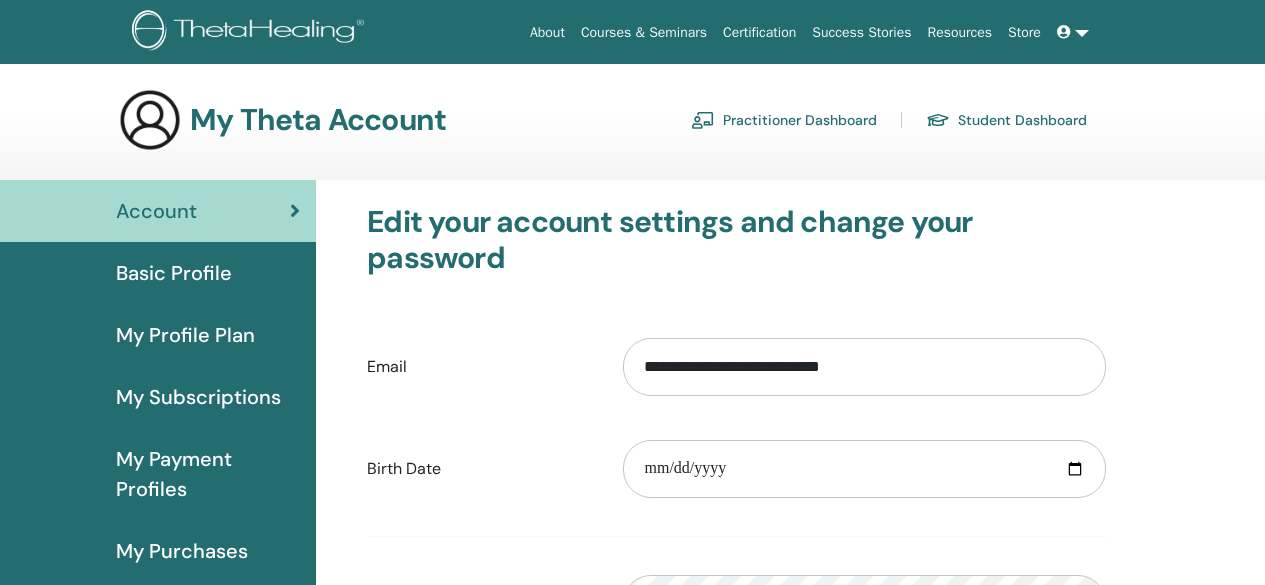 scroll, scrollTop: 0, scrollLeft: 0, axis: both 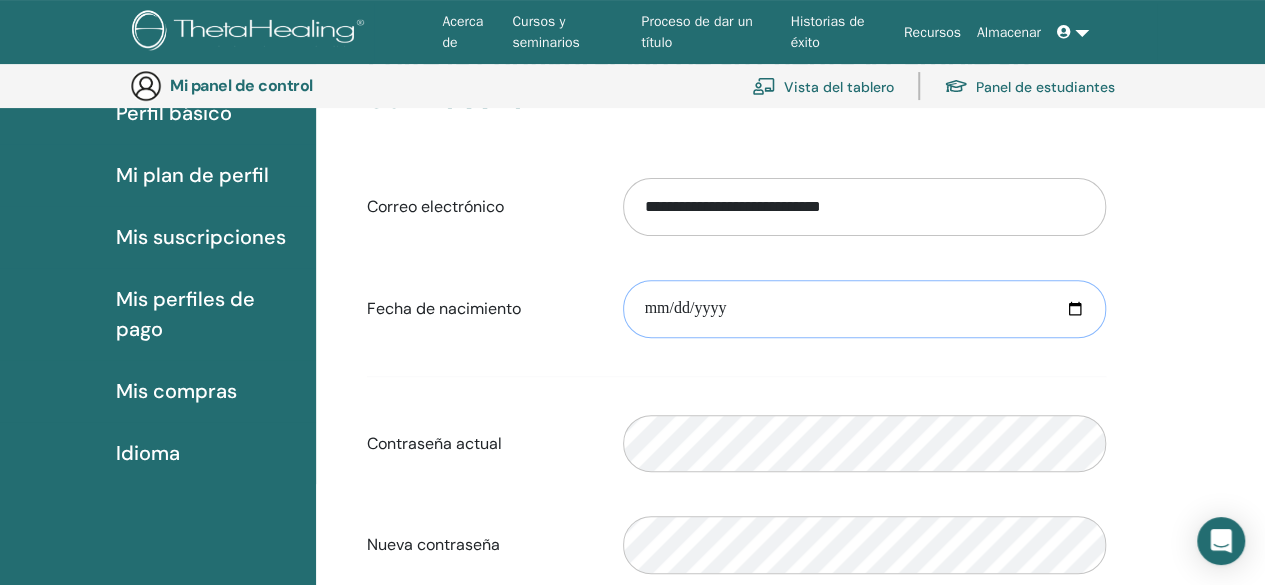 click at bounding box center [864, 309] 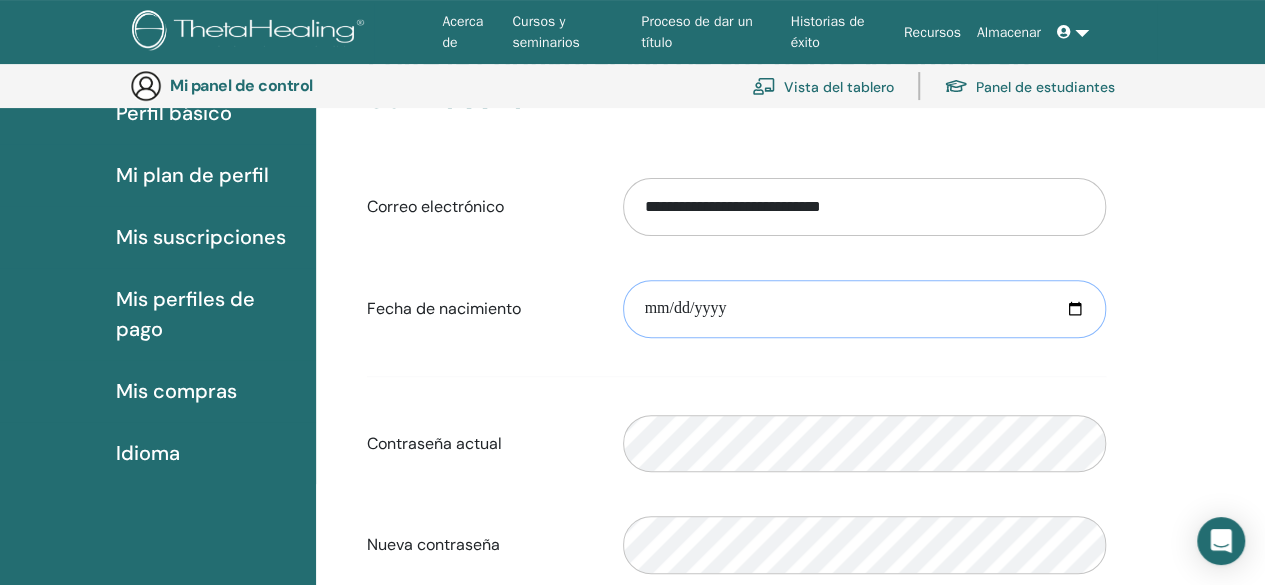 type on "**********" 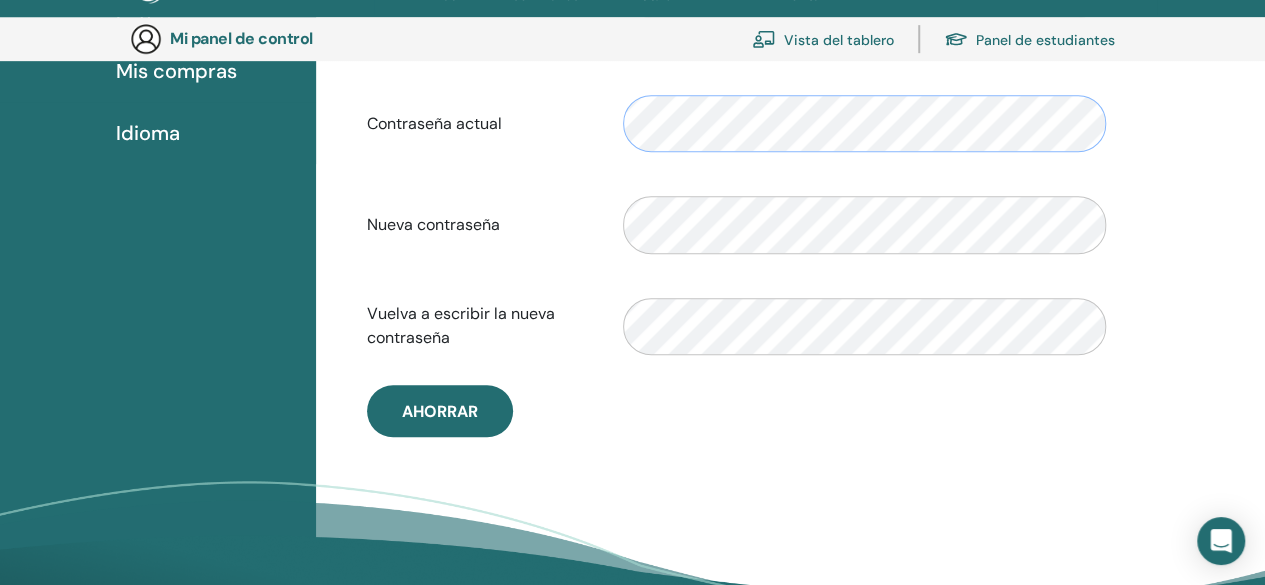 scroll, scrollTop: 564, scrollLeft: 0, axis: vertical 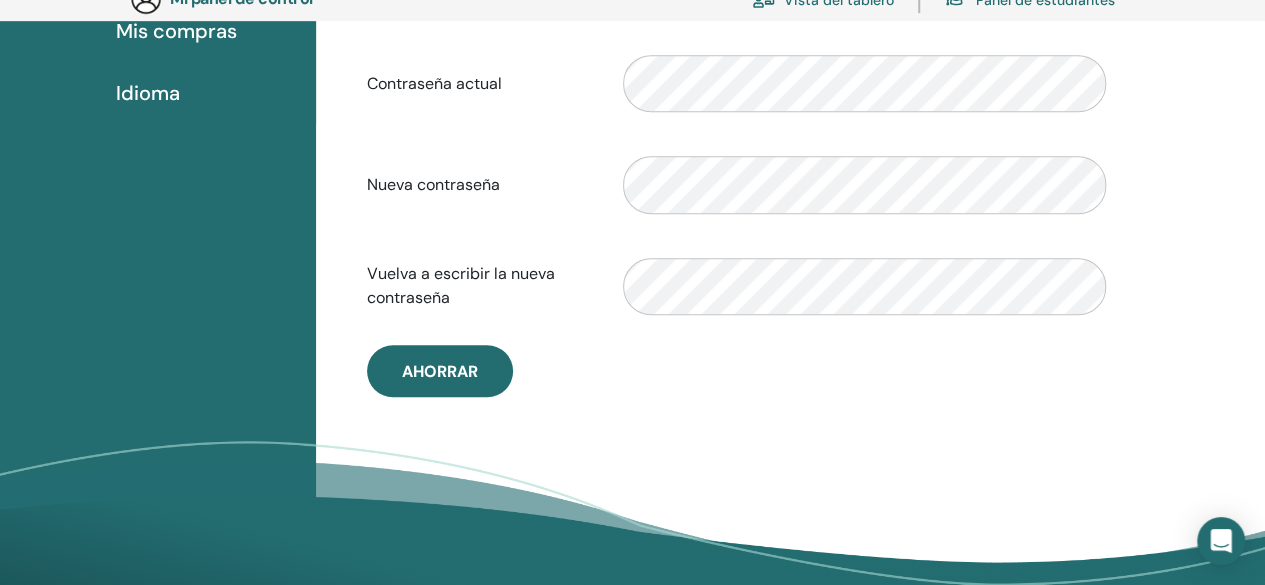 click on "Mis compras" at bounding box center (176, 31) 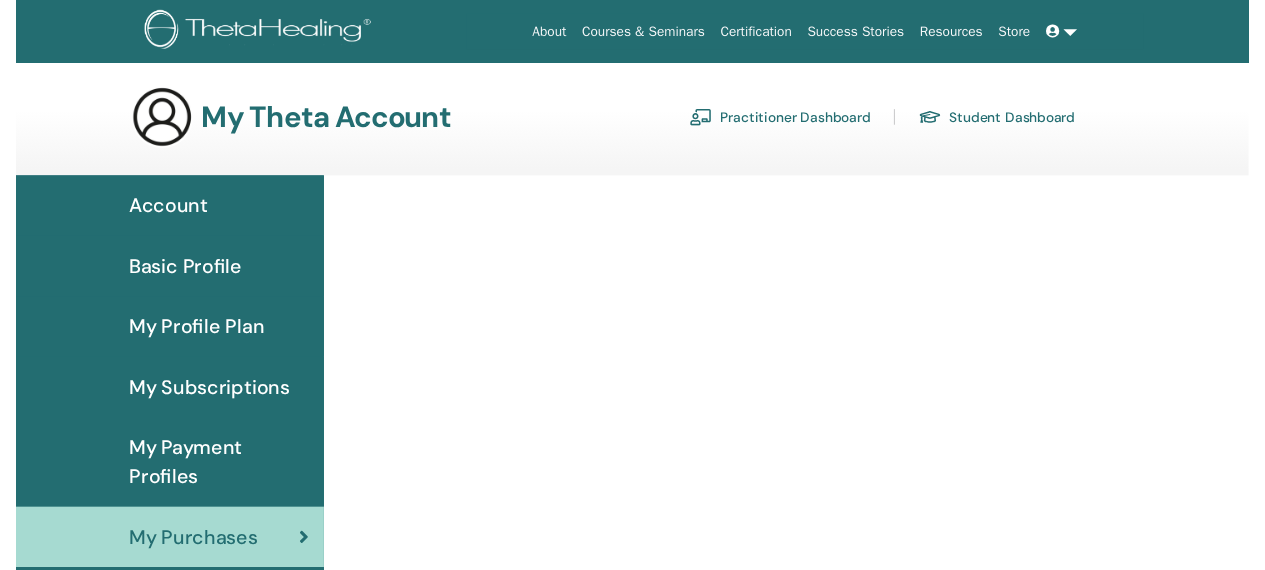 scroll, scrollTop: 0, scrollLeft: 0, axis: both 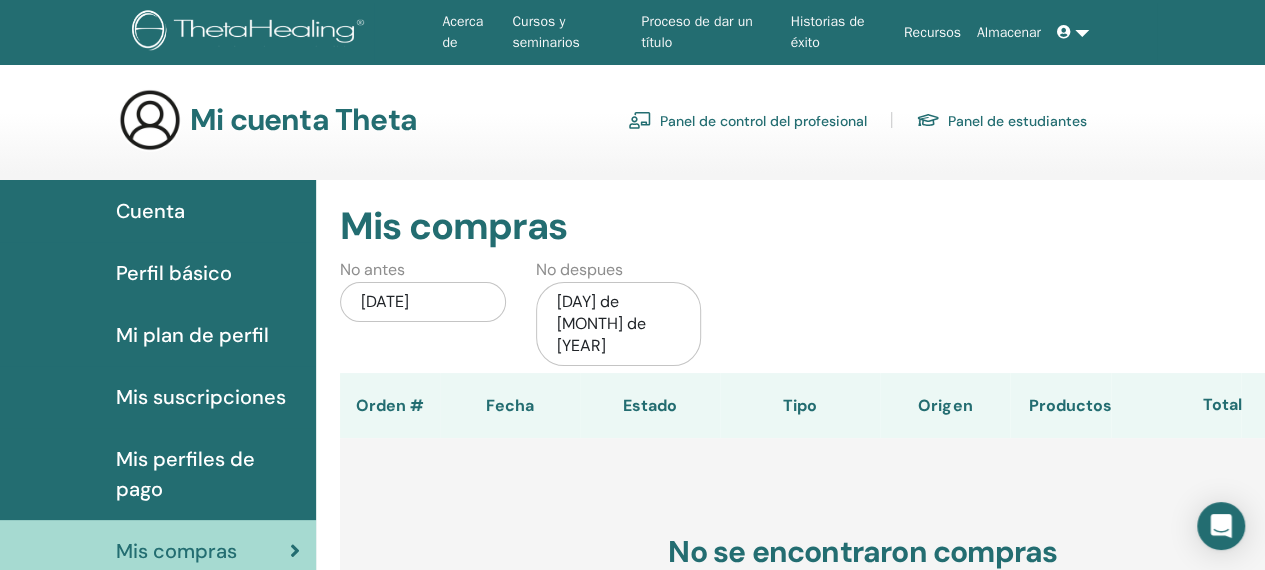 click on "Cuenta" at bounding box center [150, 211] 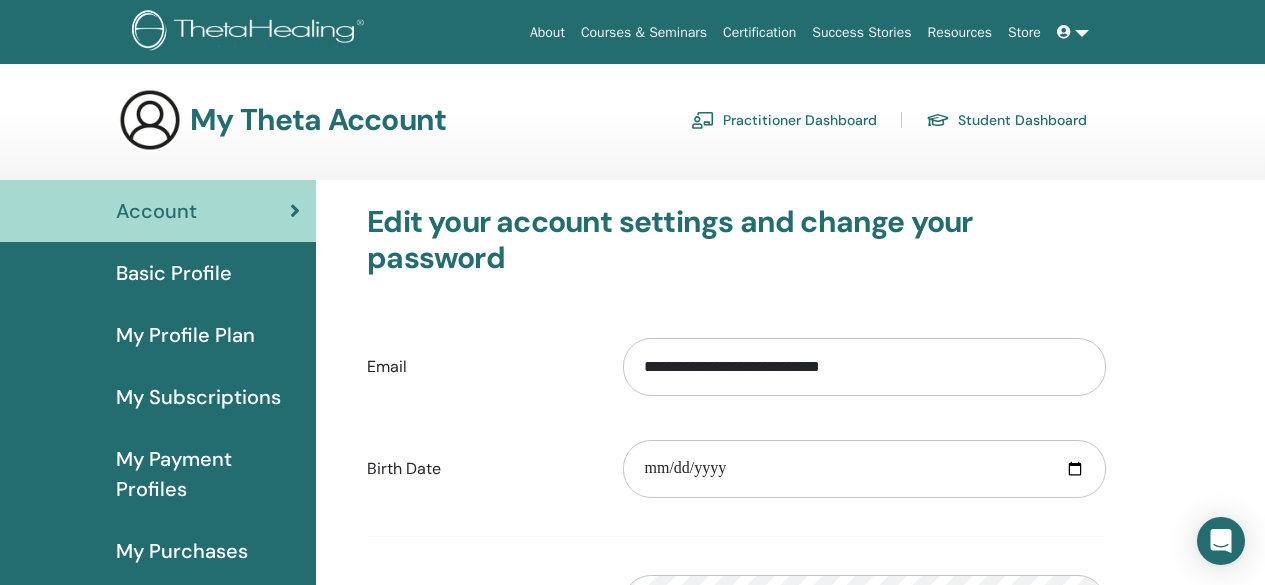 scroll, scrollTop: 0, scrollLeft: 0, axis: both 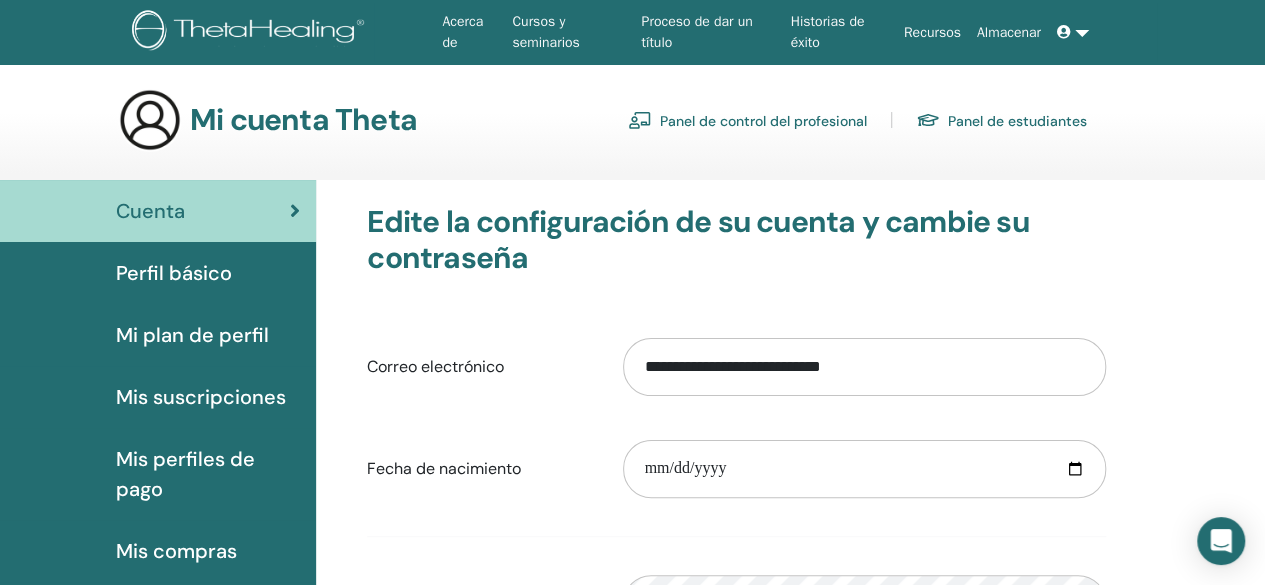 click on "Mis suscripciones" at bounding box center (201, 397) 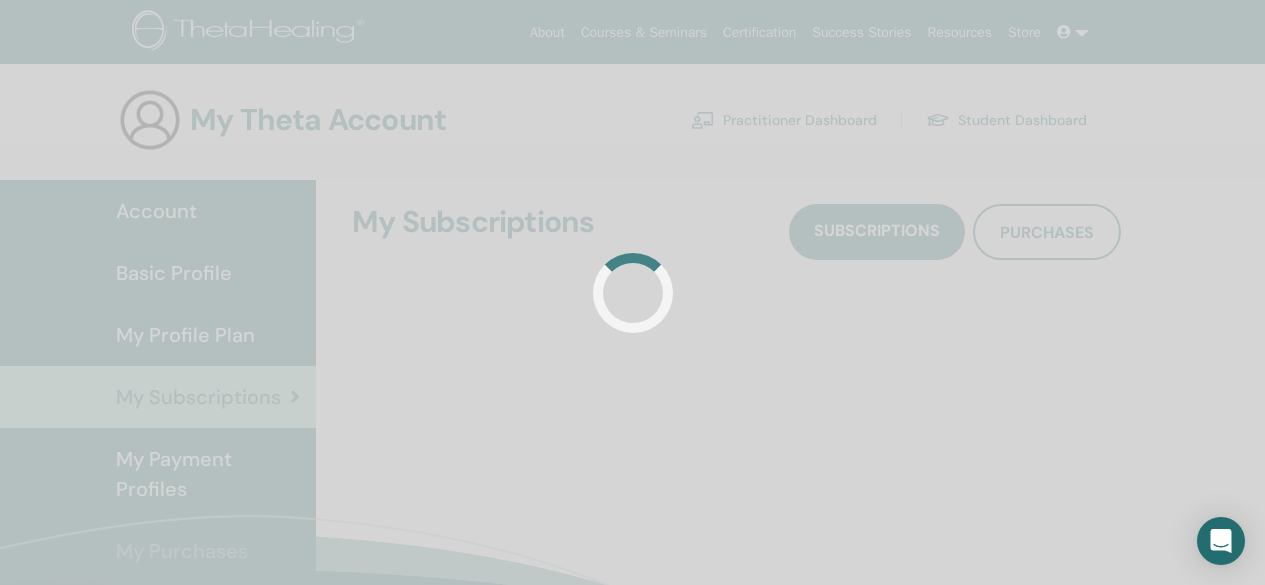 scroll, scrollTop: 0, scrollLeft: 0, axis: both 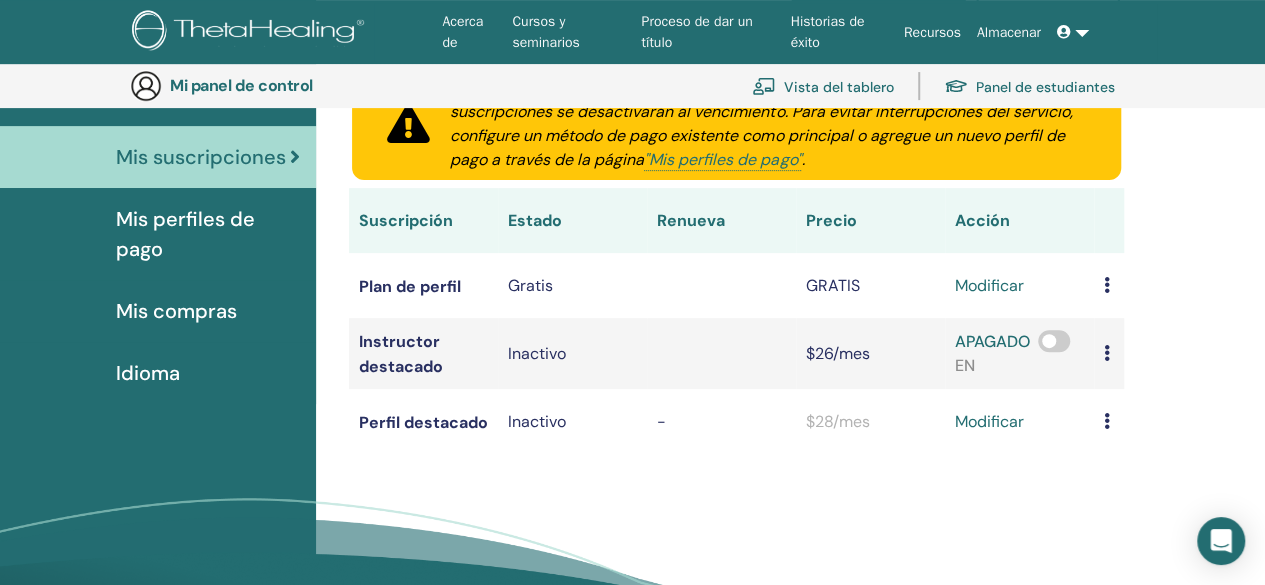 click on "Proceso de dar un título" at bounding box center [696, 32] 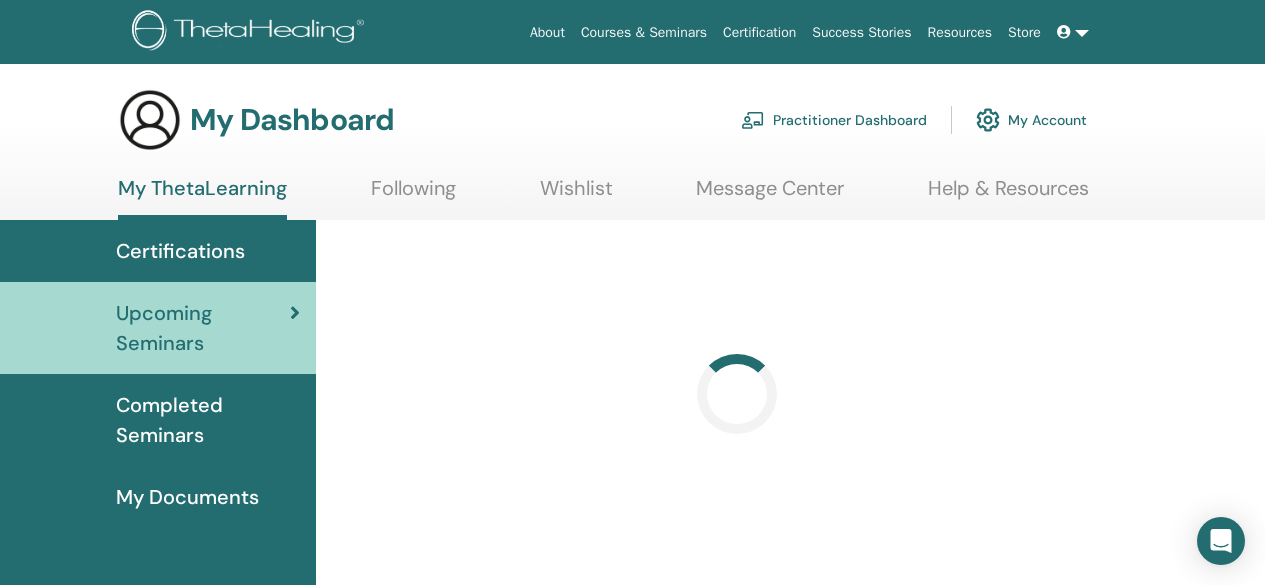 scroll, scrollTop: 0, scrollLeft: 0, axis: both 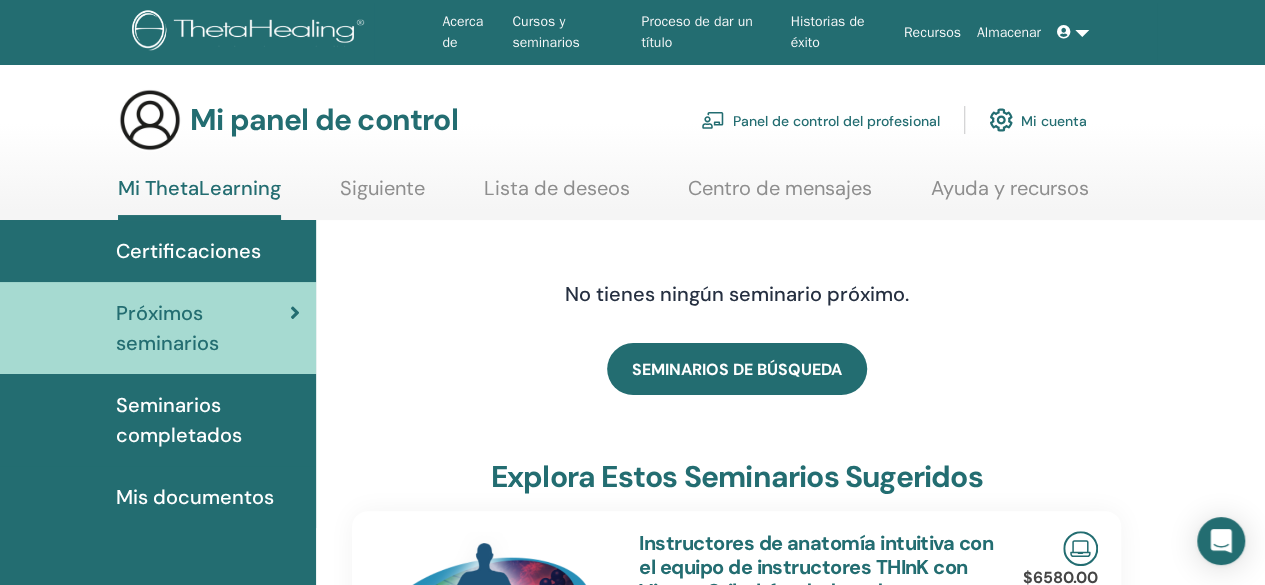 click on "Lista de deseos" at bounding box center [557, 188] 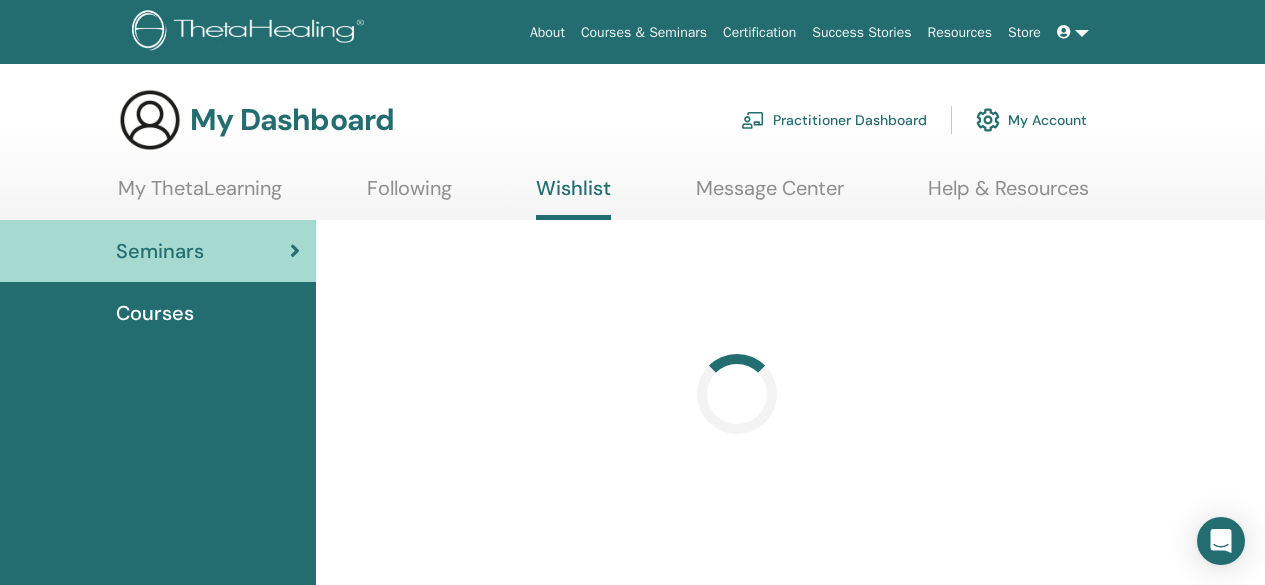 scroll, scrollTop: 0, scrollLeft: 0, axis: both 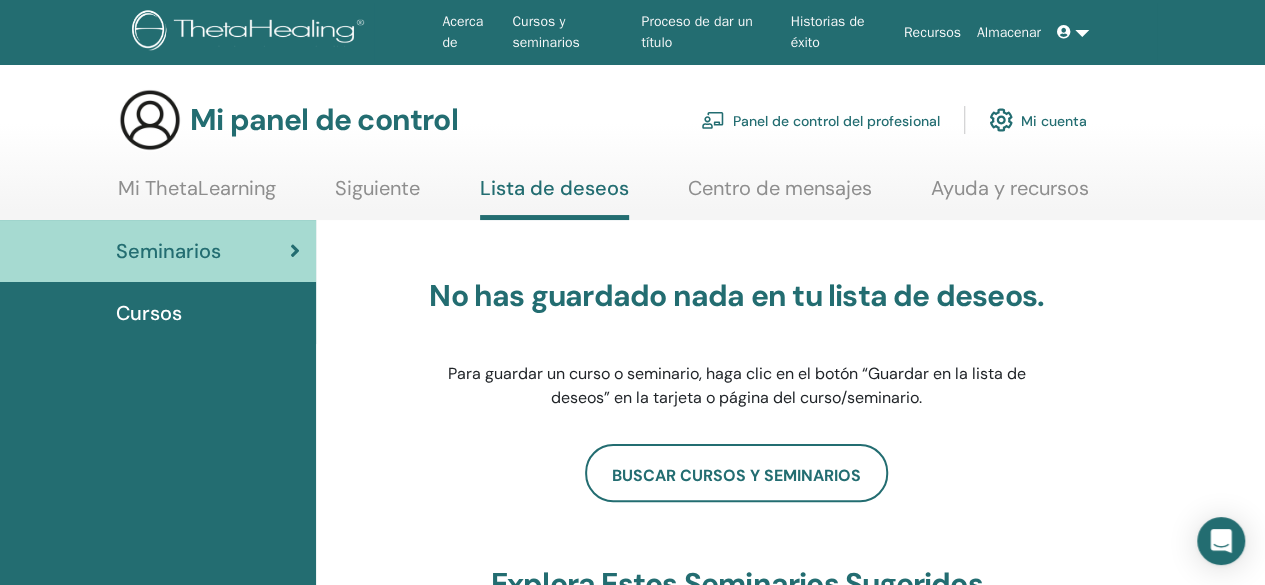 click on "Siguiente" at bounding box center (377, 188) 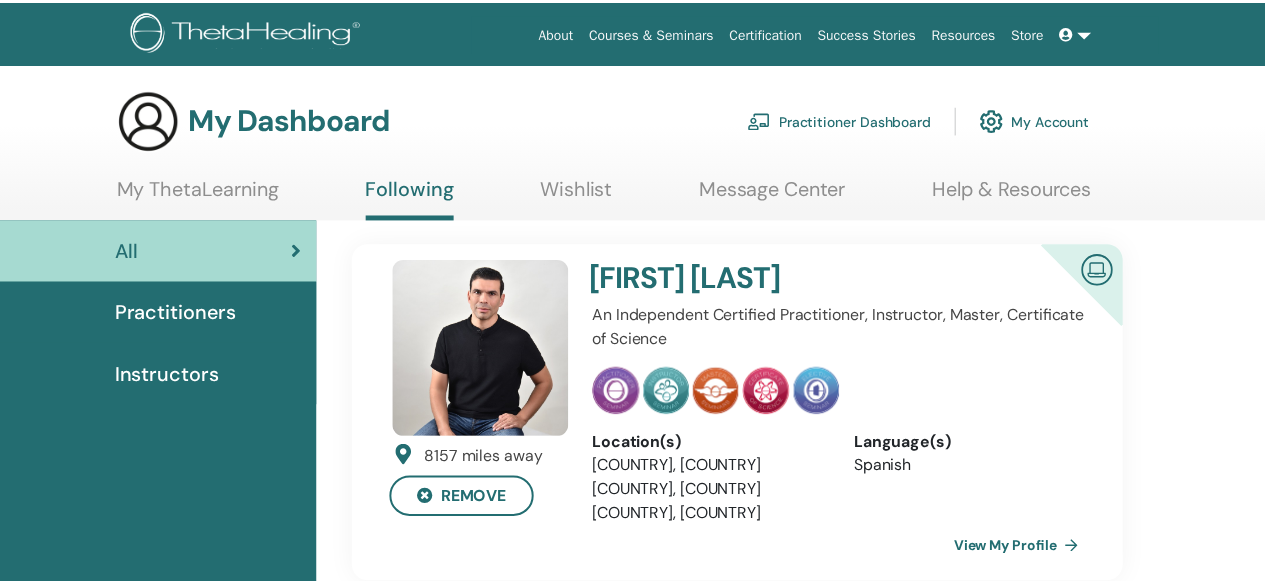 scroll, scrollTop: 0, scrollLeft: 0, axis: both 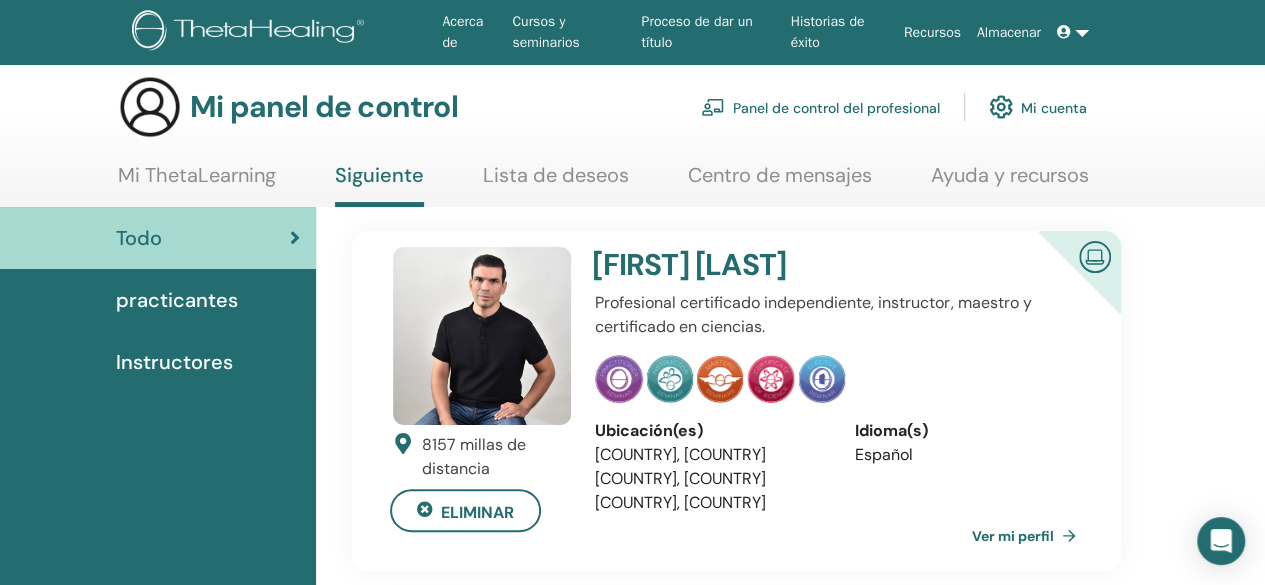click on "Mi ThetaLearning" at bounding box center (197, 175) 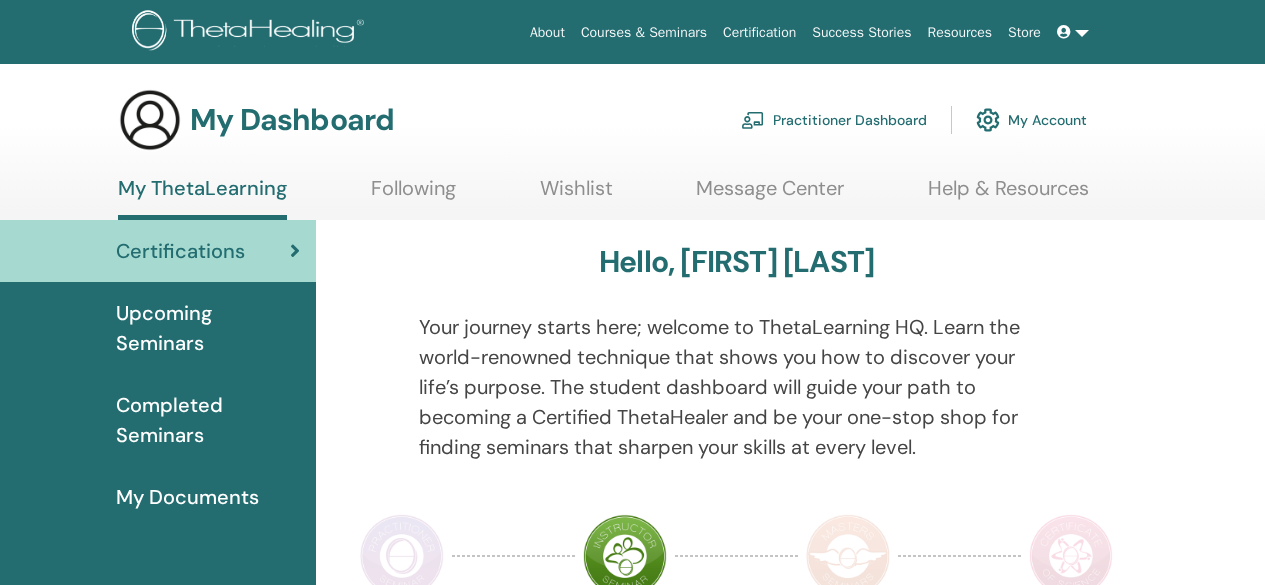 scroll, scrollTop: 0, scrollLeft: 0, axis: both 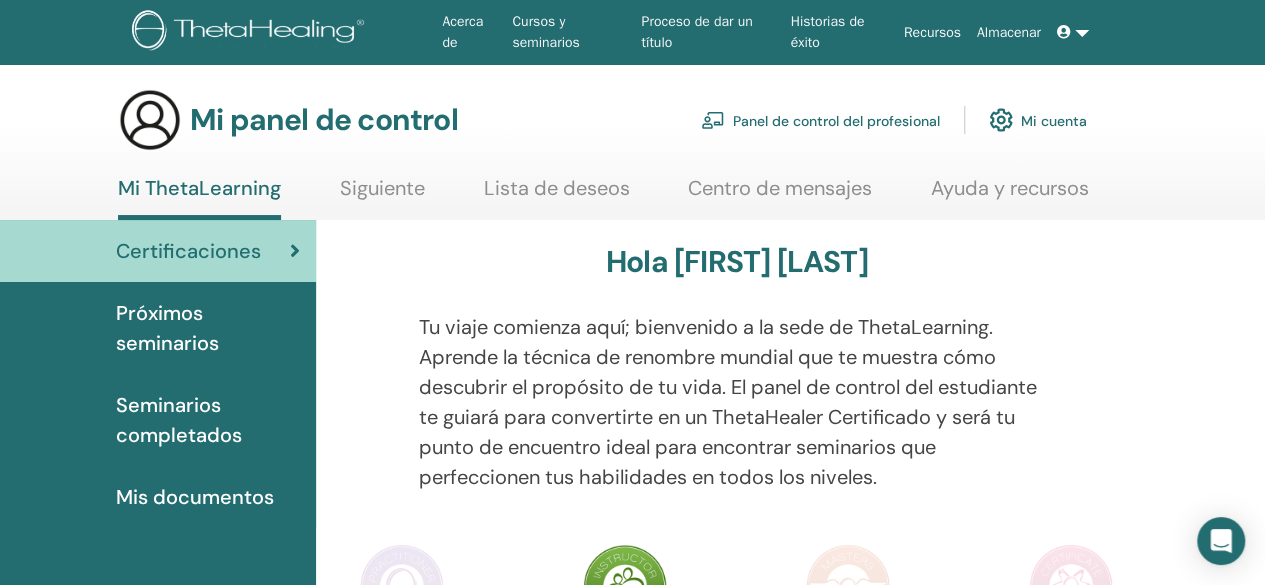click on "Acerca de" at bounding box center (462, 32) 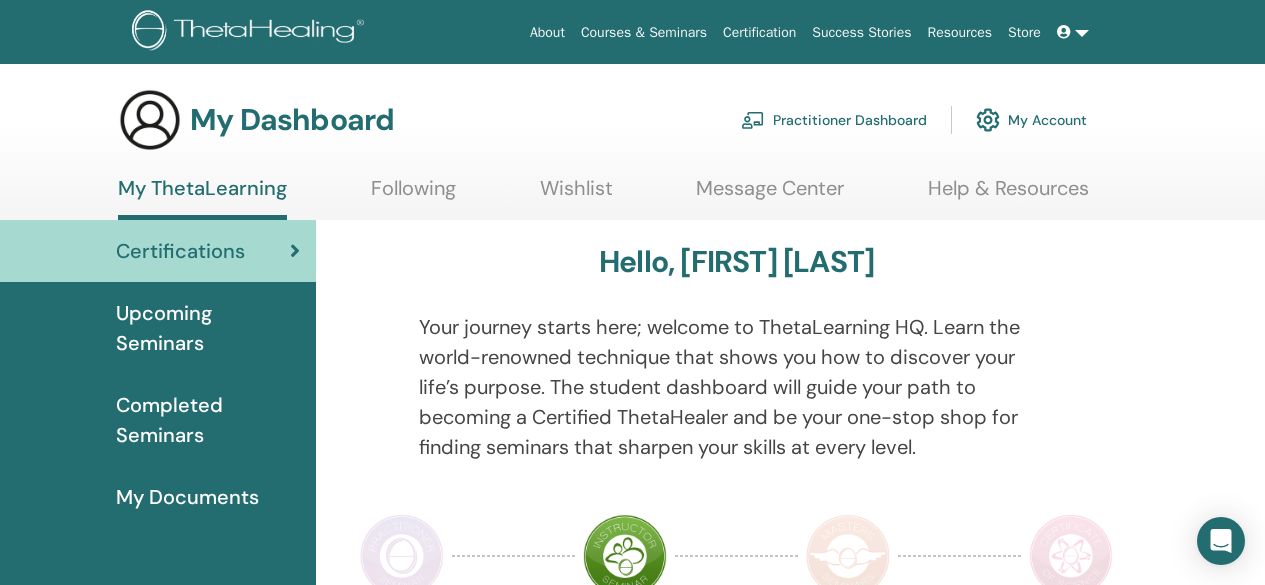 scroll, scrollTop: 0, scrollLeft: 0, axis: both 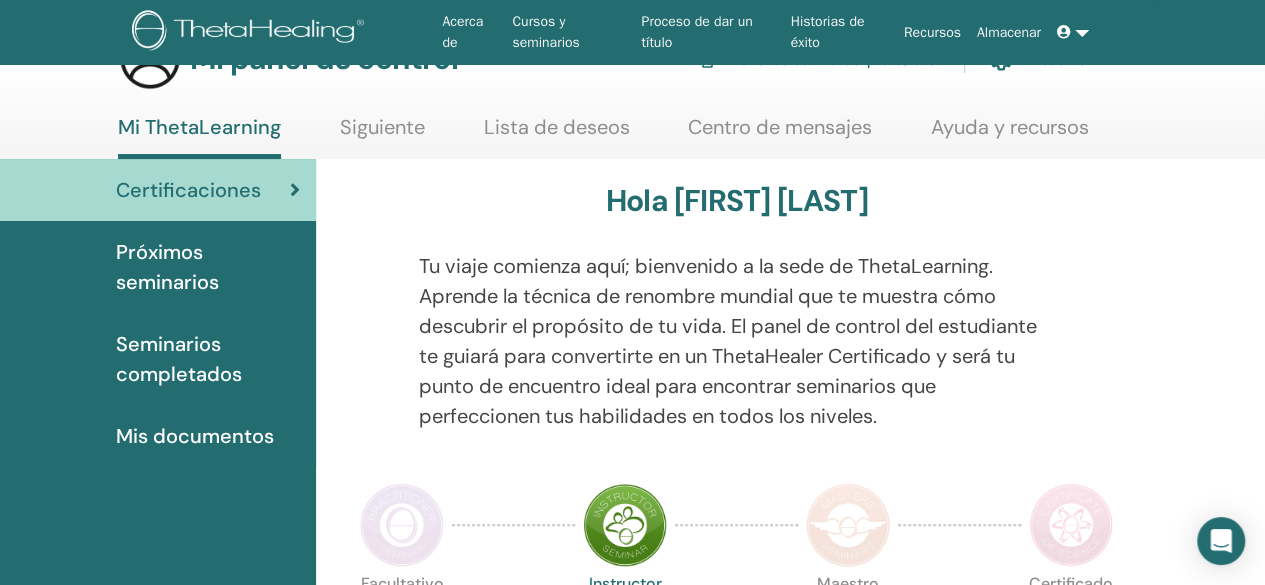 click on "Seminarios completados" at bounding box center (208, 359) 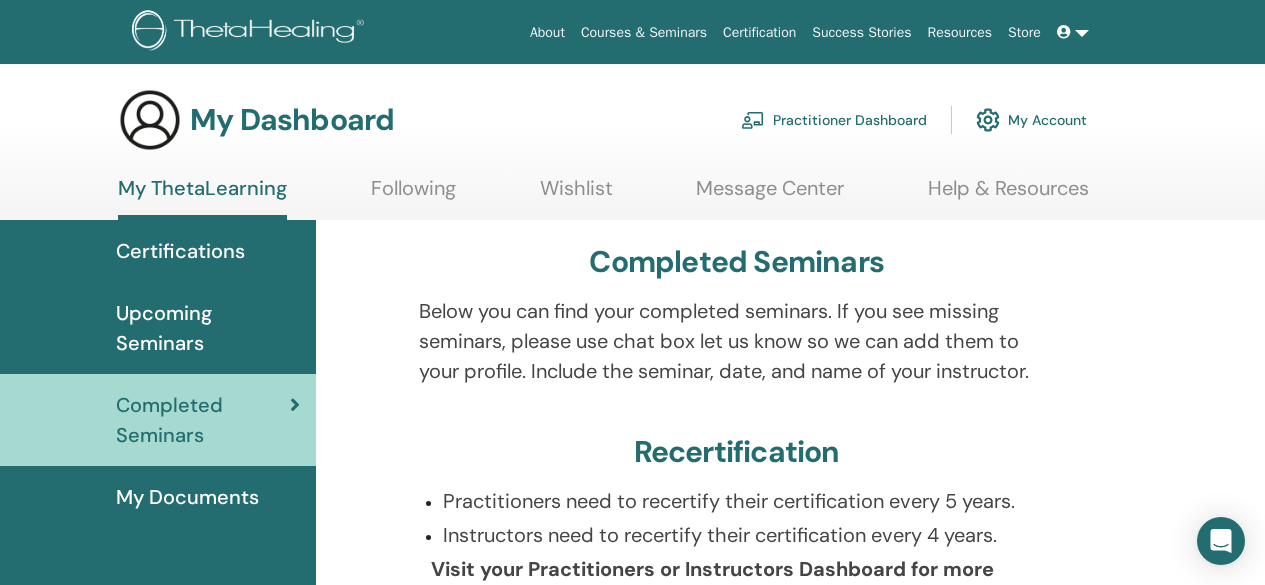 scroll, scrollTop: 0, scrollLeft: 0, axis: both 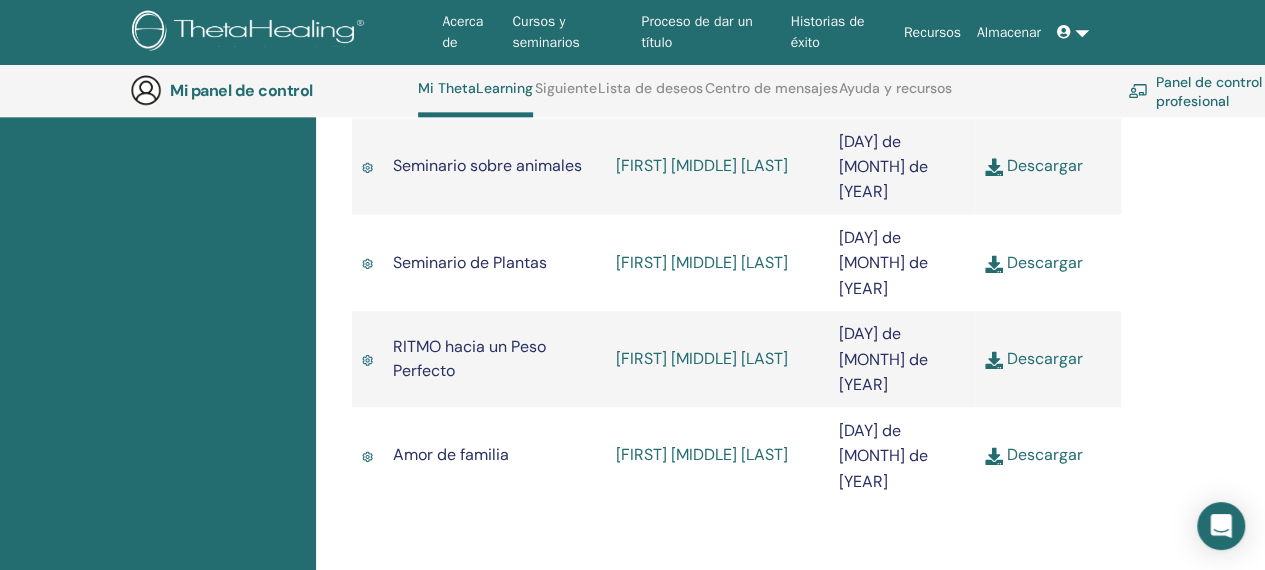 click on "Recursos" at bounding box center [932, 32] 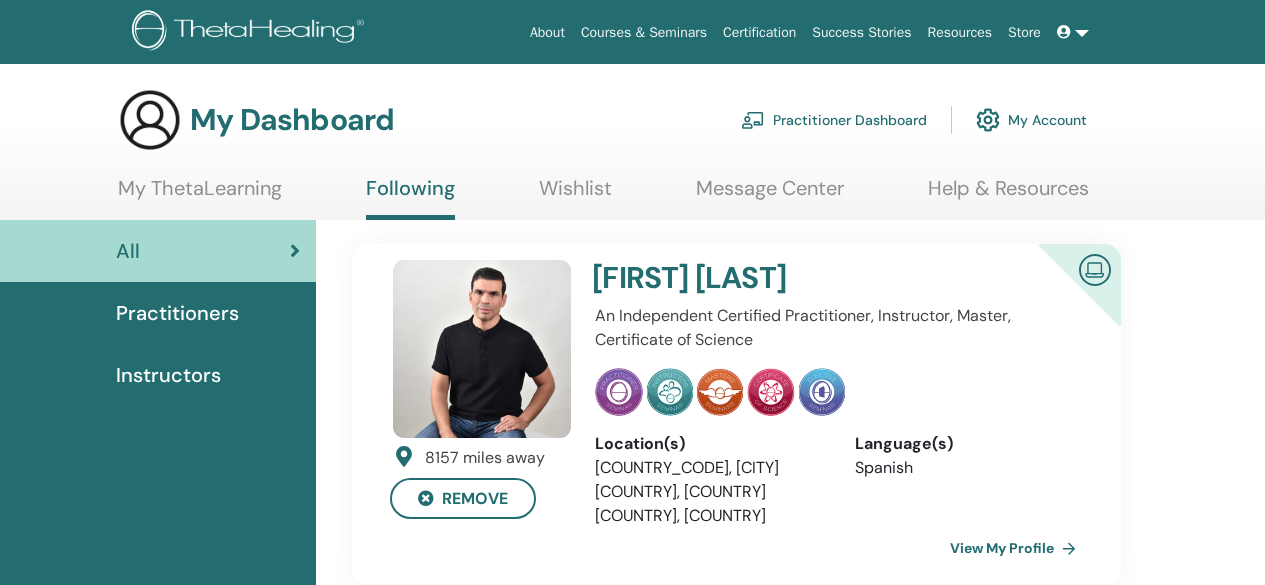 scroll, scrollTop: 0, scrollLeft: 0, axis: both 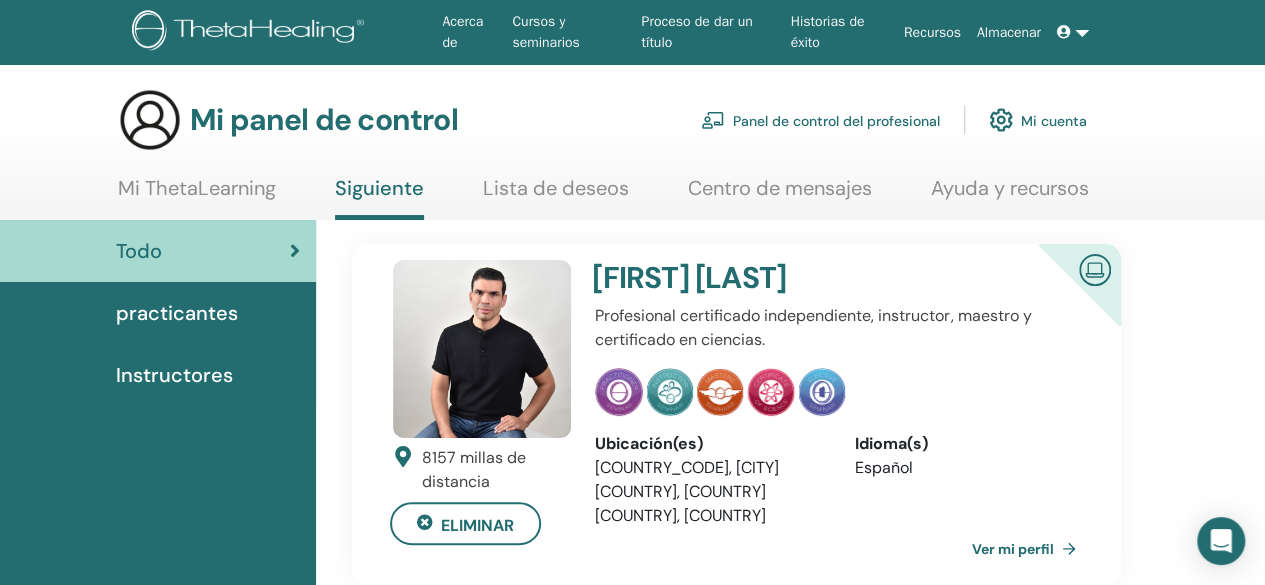 click on "Lista de deseos" at bounding box center (556, 188) 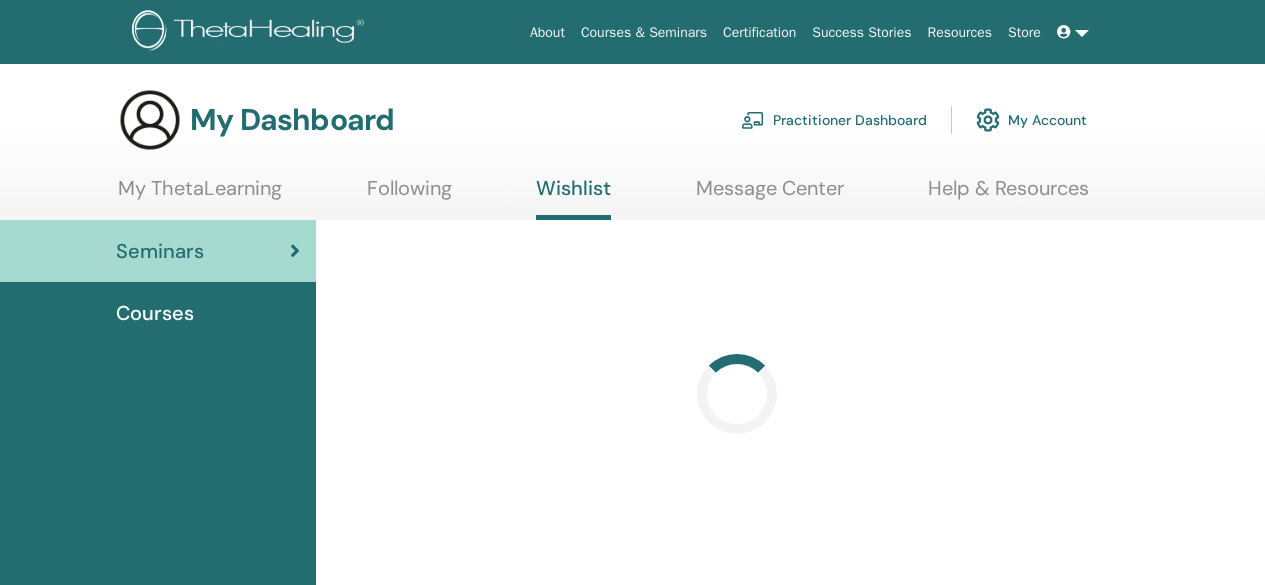 scroll, scrollTop: 0, scrollLeft: 0, axis: both 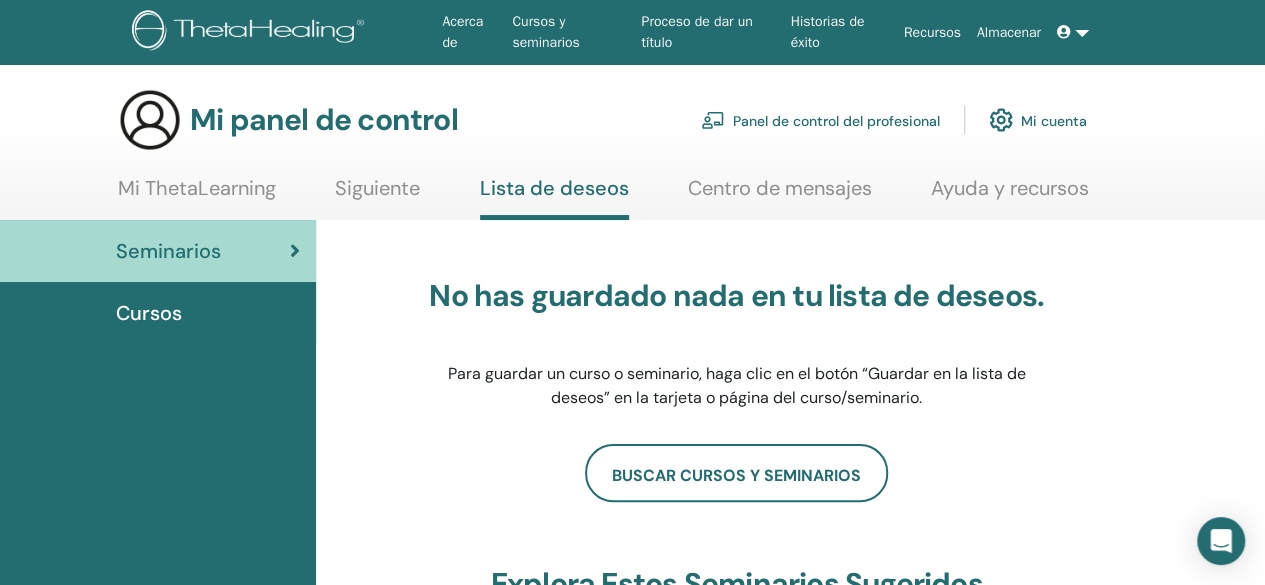 click on "Siguiente" at bounding box center [377, 188] 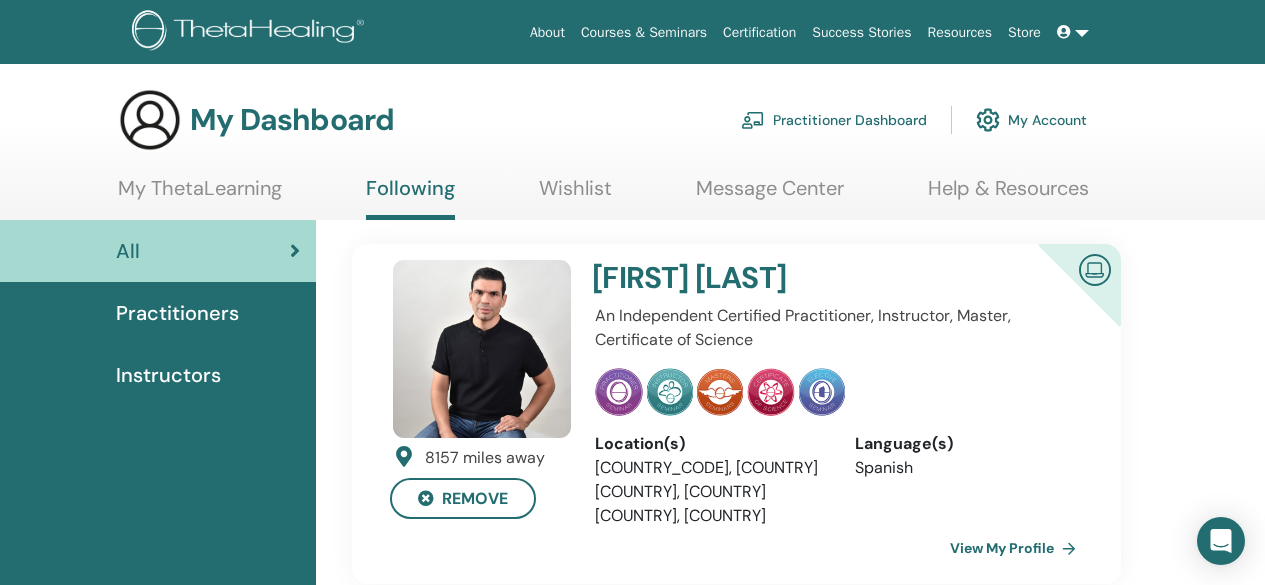 scroll, scrollTop: 0, scrollLeft: 0, axis: both 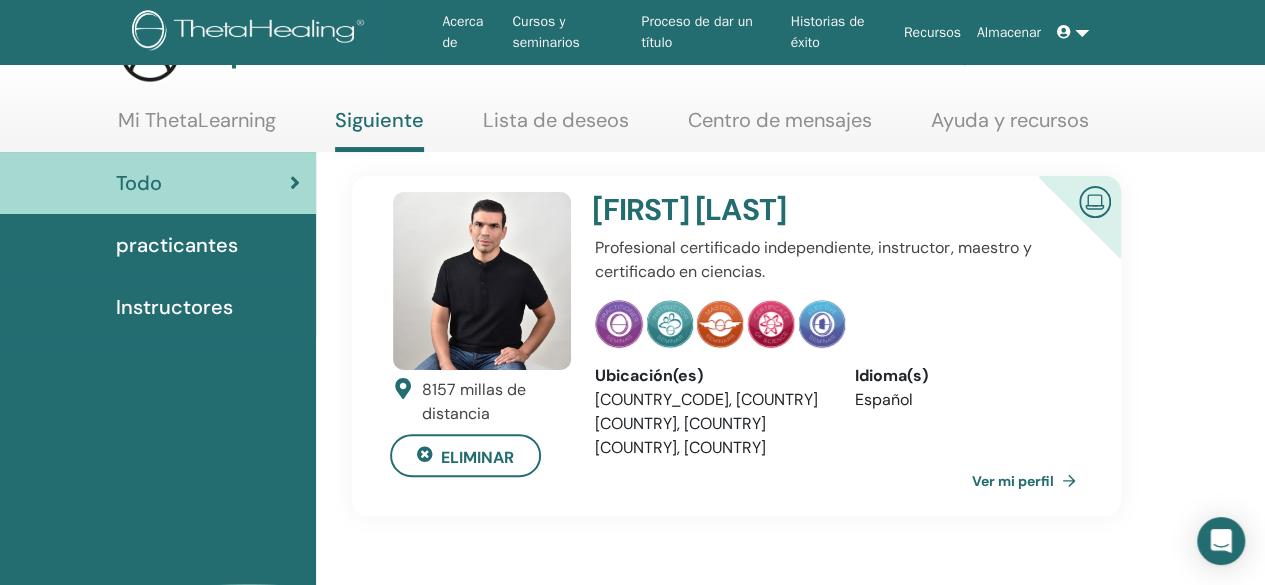 click on "Lista de deseos" at bounding box center (556, 120) 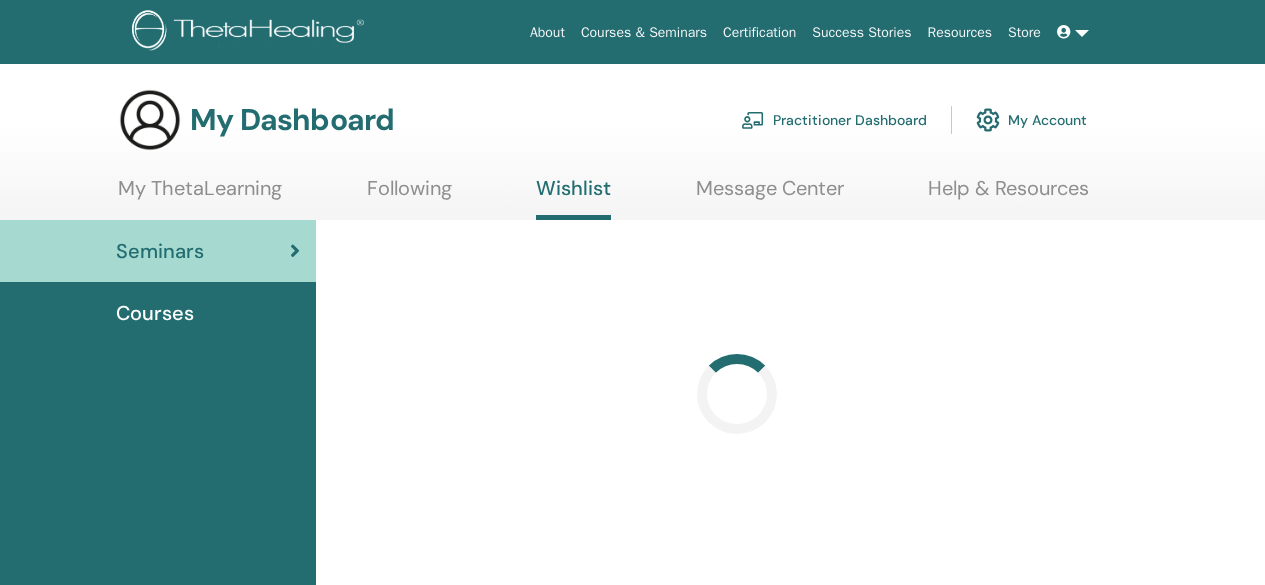 scroll, scrollTop: 0, scrollLeft: 0, axis: both 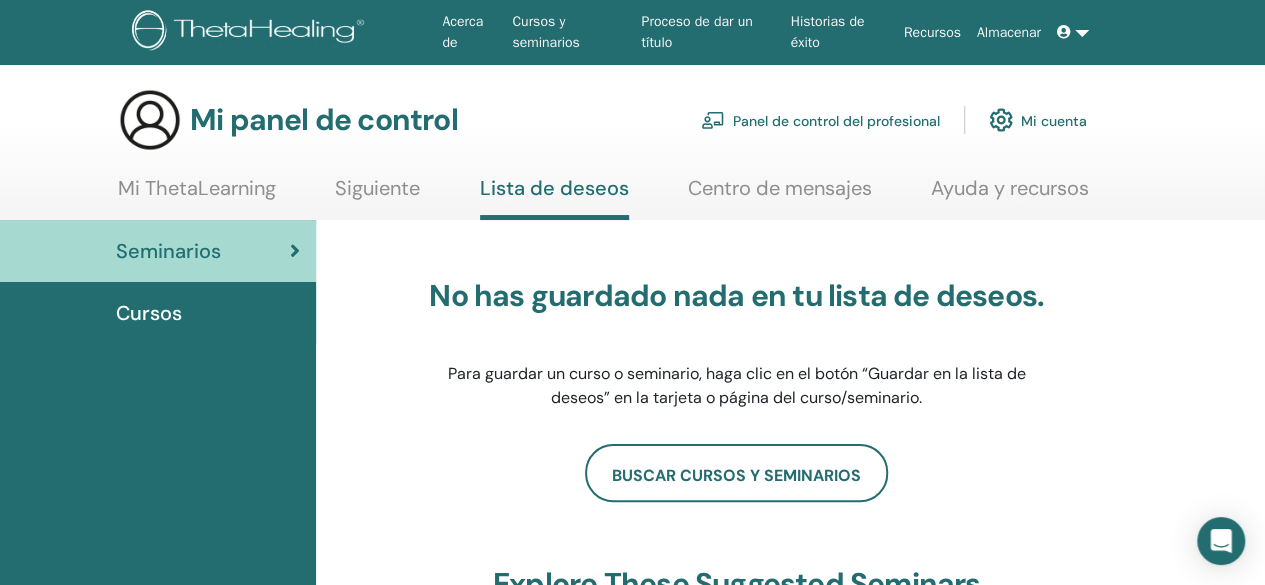 click on "Centro de mensajes" at bounding box center [780, 188] 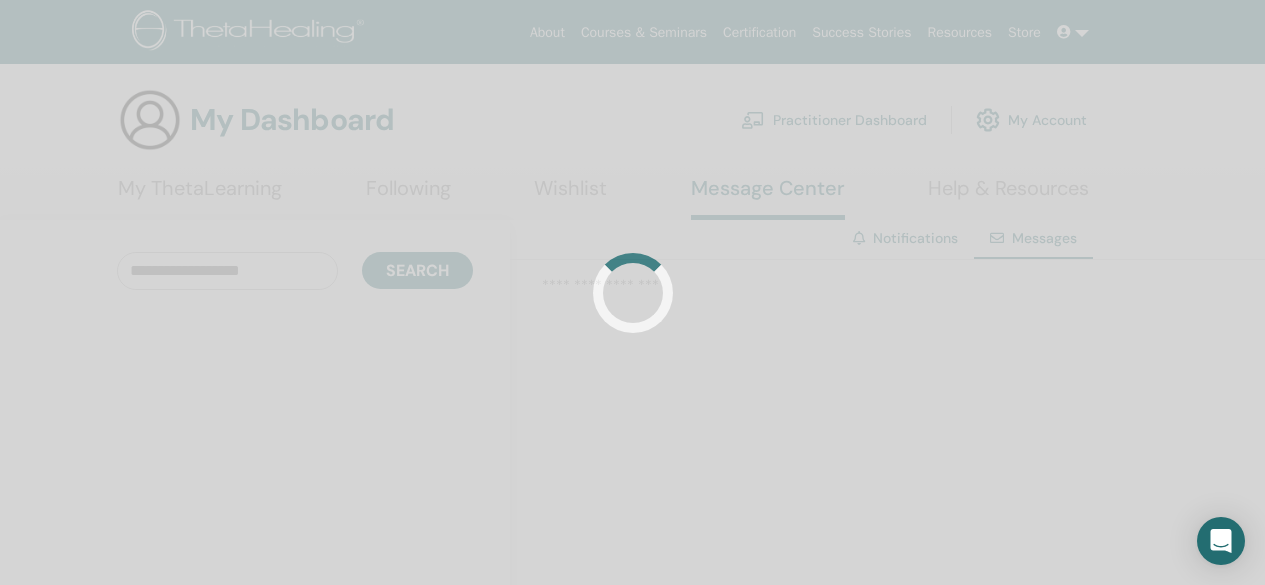scroll, scrollTop: 0, scrollLeft: 0, axis: both 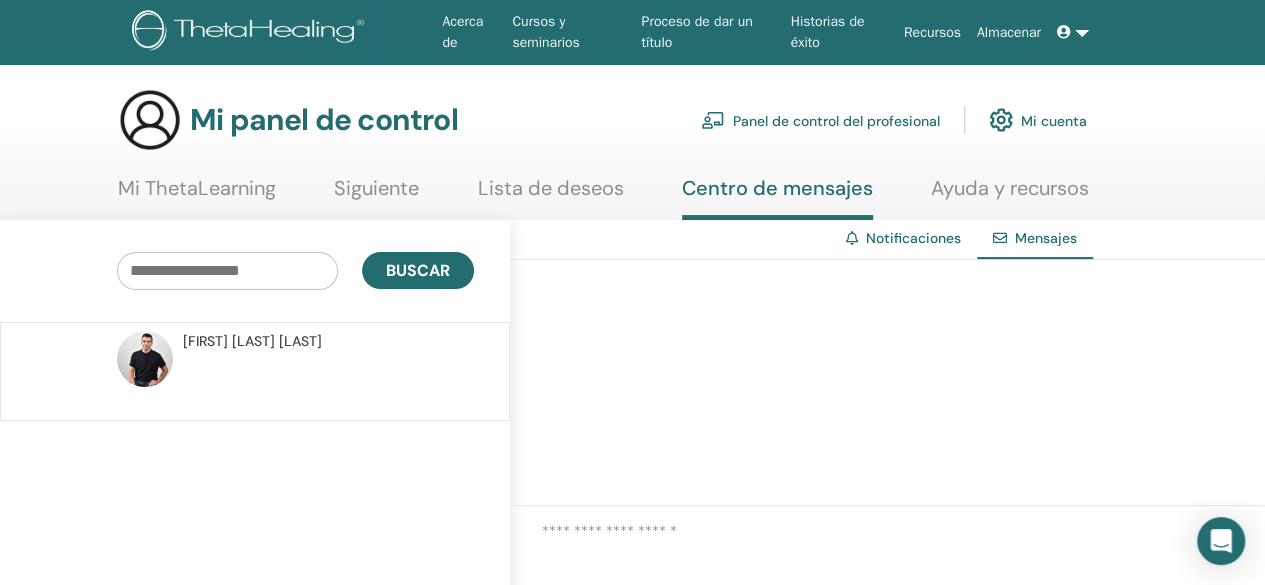 click on "Cursos y seminarios" at bounding box center [545, 32] 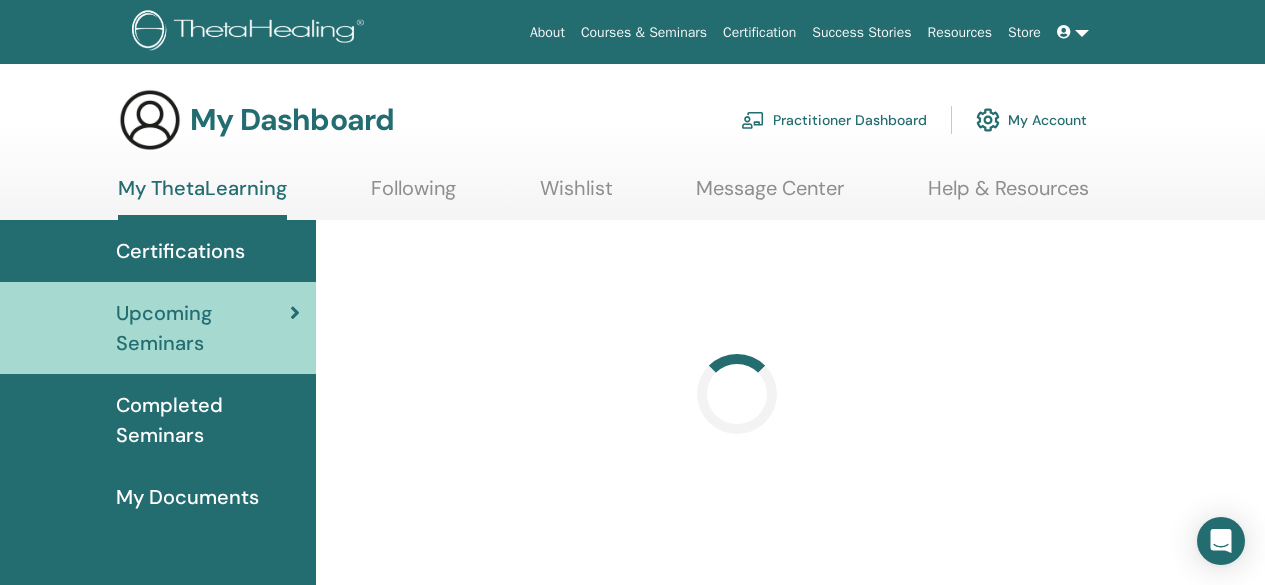 scroll, scrollTop: 0, scrollLeft: 0, axis: both 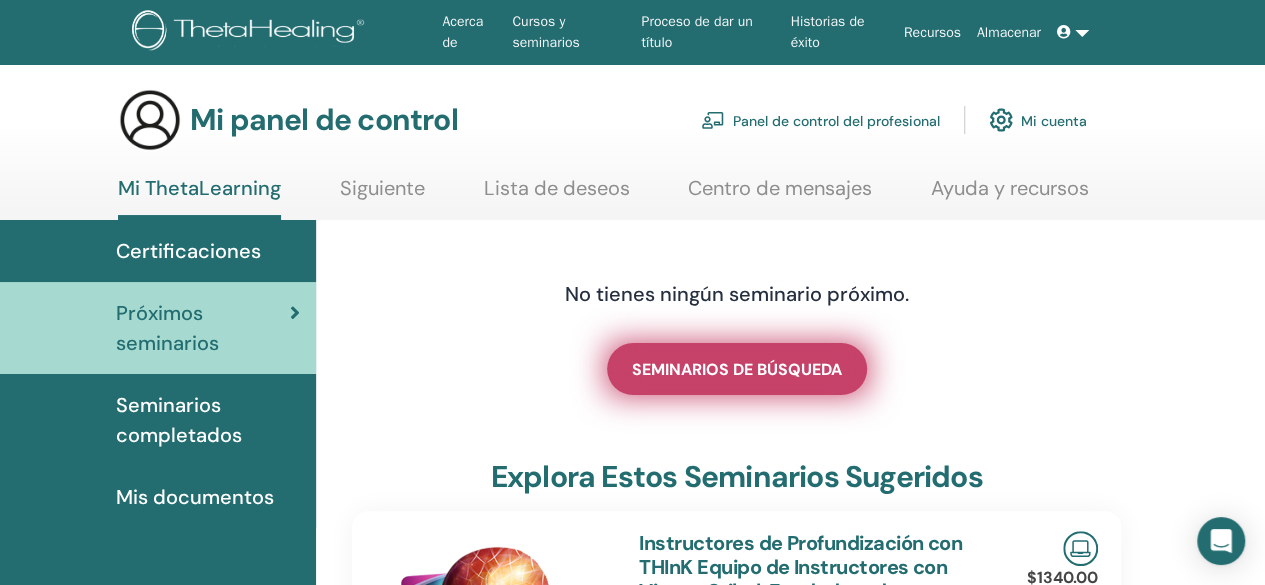 click on "SEMINARIOS DE BÚSQUEDA" at bounding box center (737, 369) 